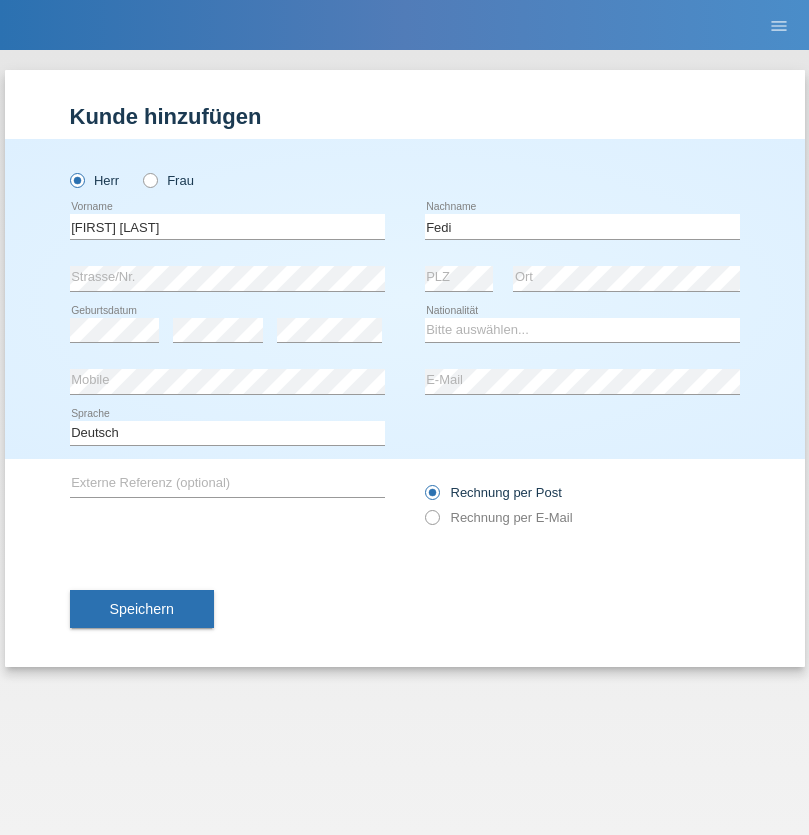 scroll, scrollTop: 0, scrollLeft: 0, axis: both 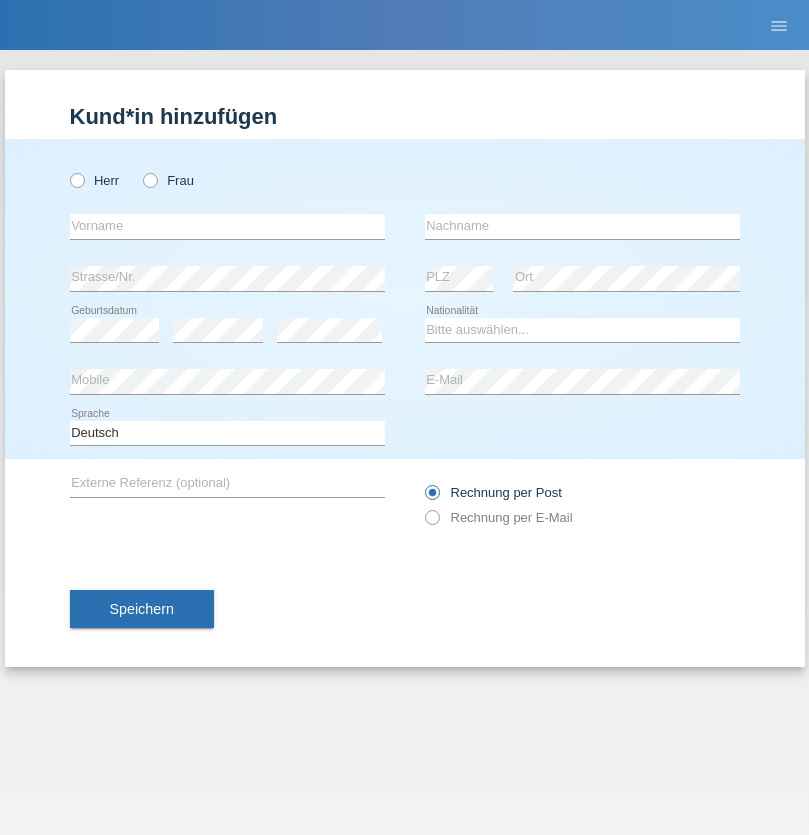 radio on "true" 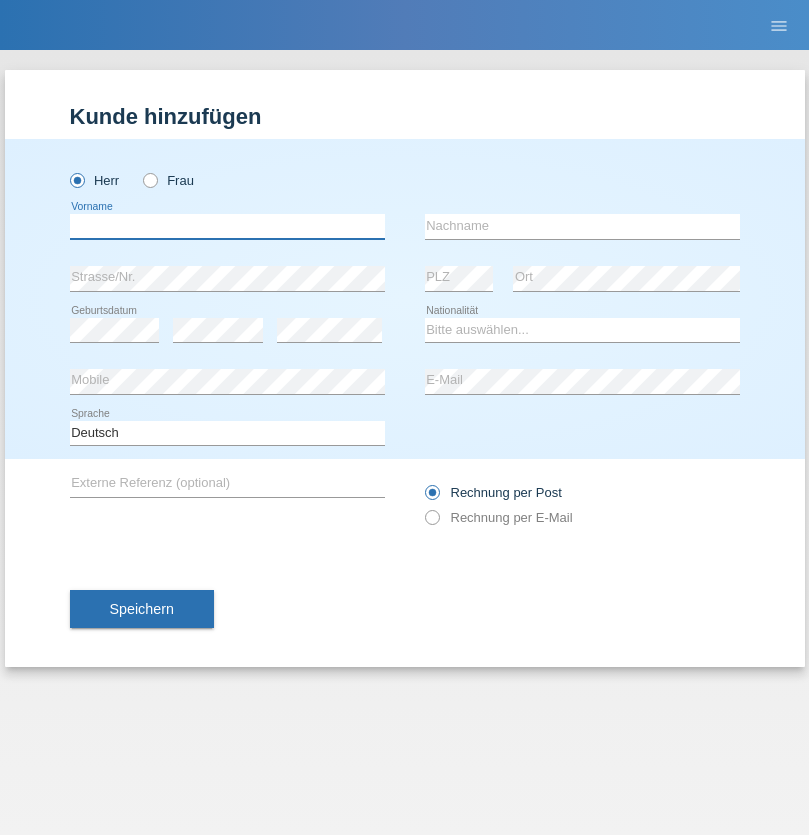 click at bounding box center (227, 226) 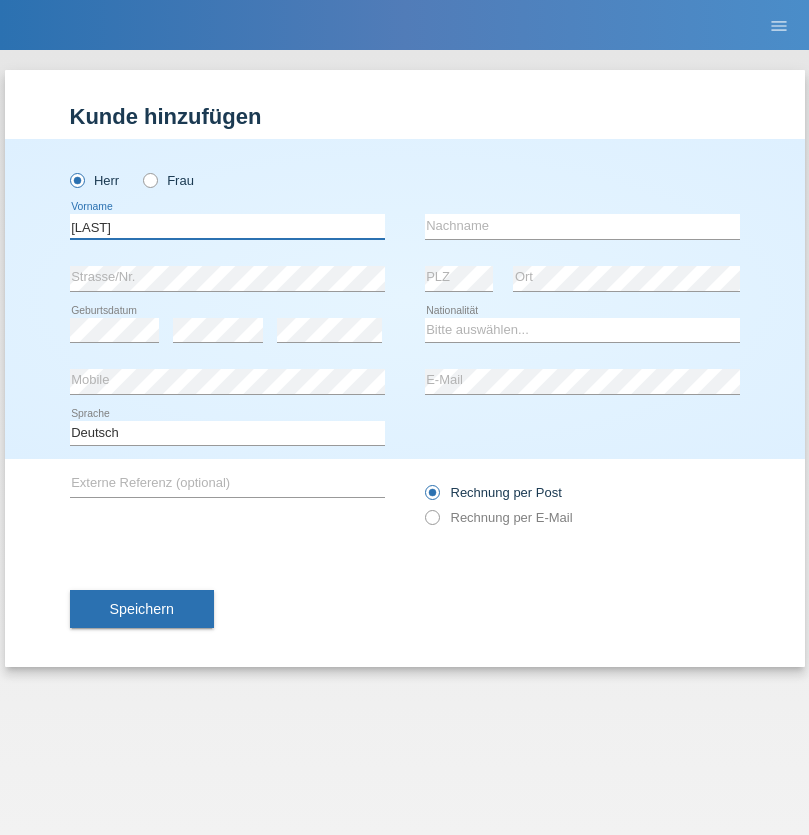 type on "Alem" 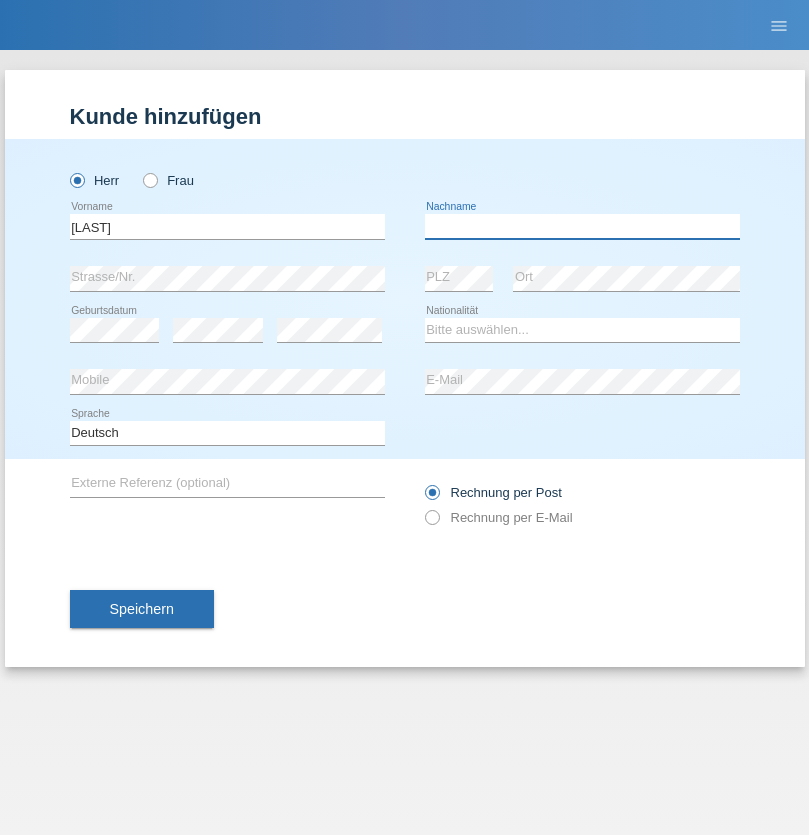 click at bounding box center [582, 226] 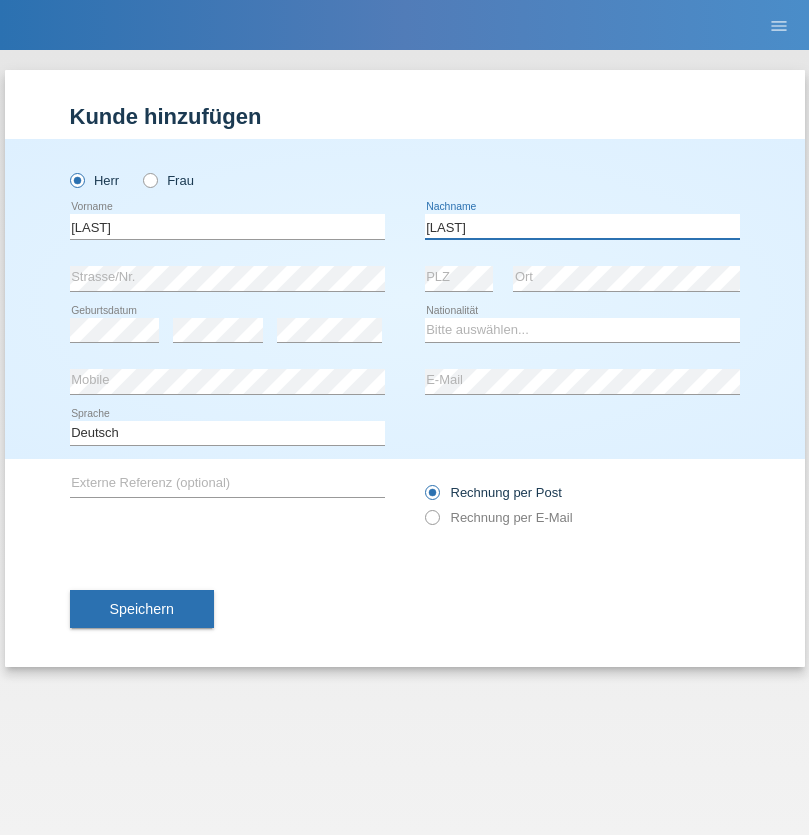 type on "Hodza" 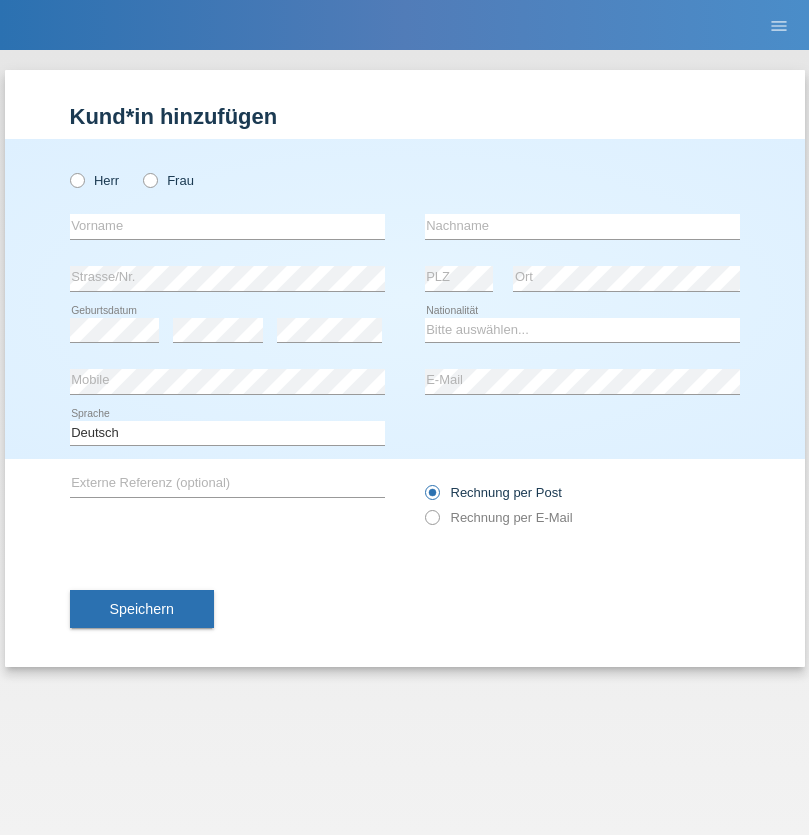 scroll, scrollTop: 0, scrollLeft: 0, axis: both 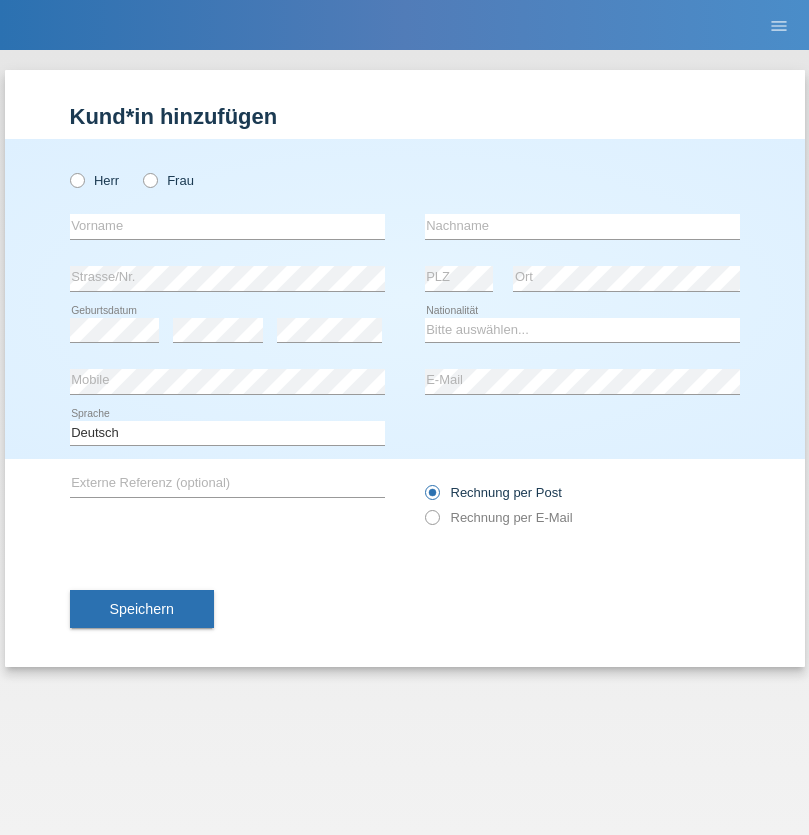 radio on "true" 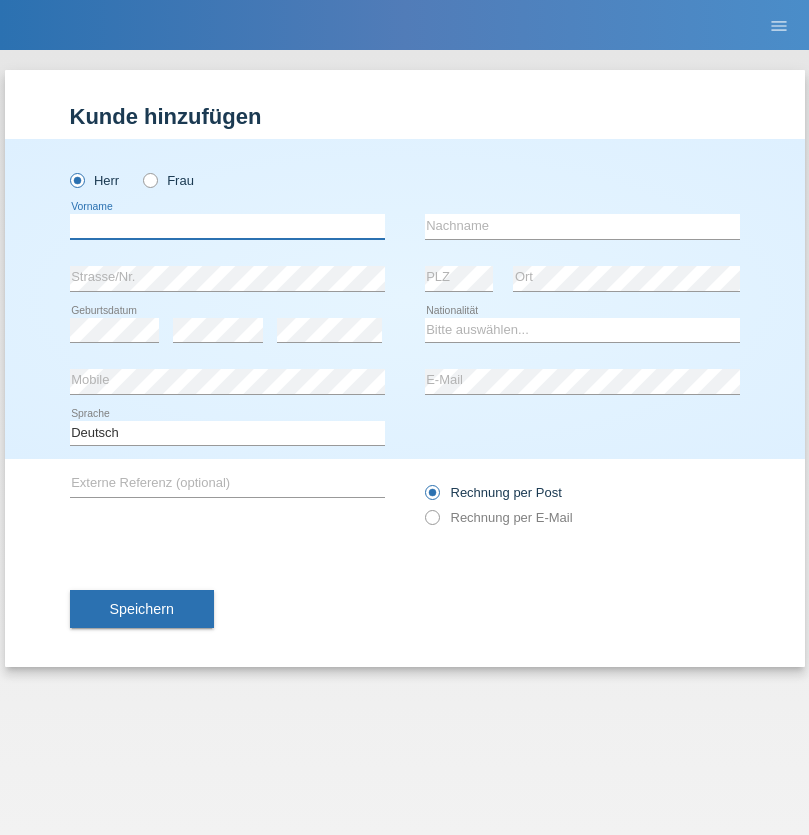 click at bounding box center [227, 226] 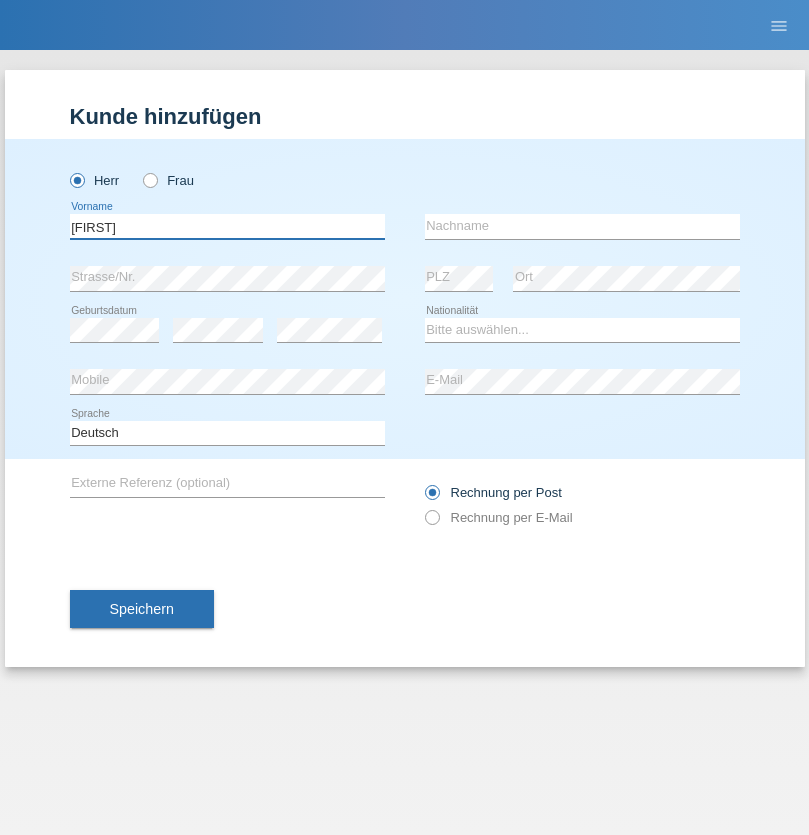 type on "[FIRST]" 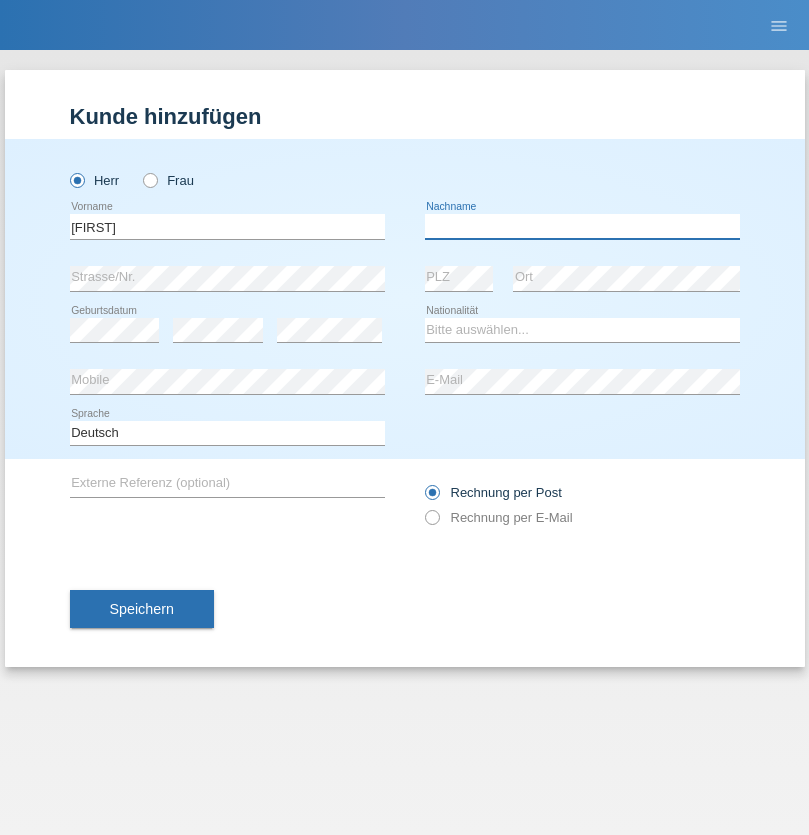 click at bounding box center [582, 226] 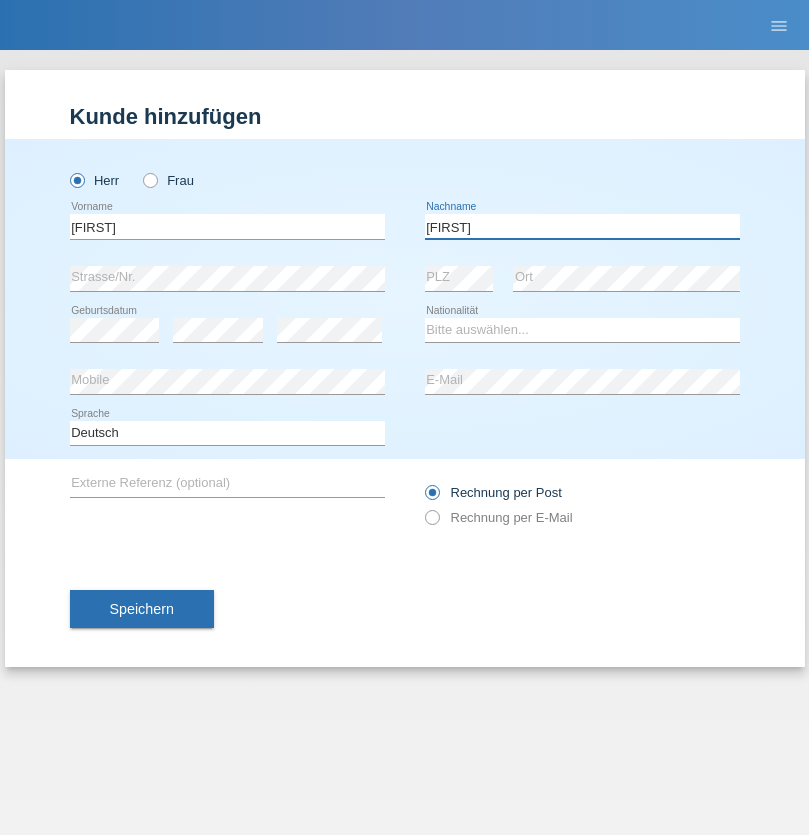 type on "[FIRST]" 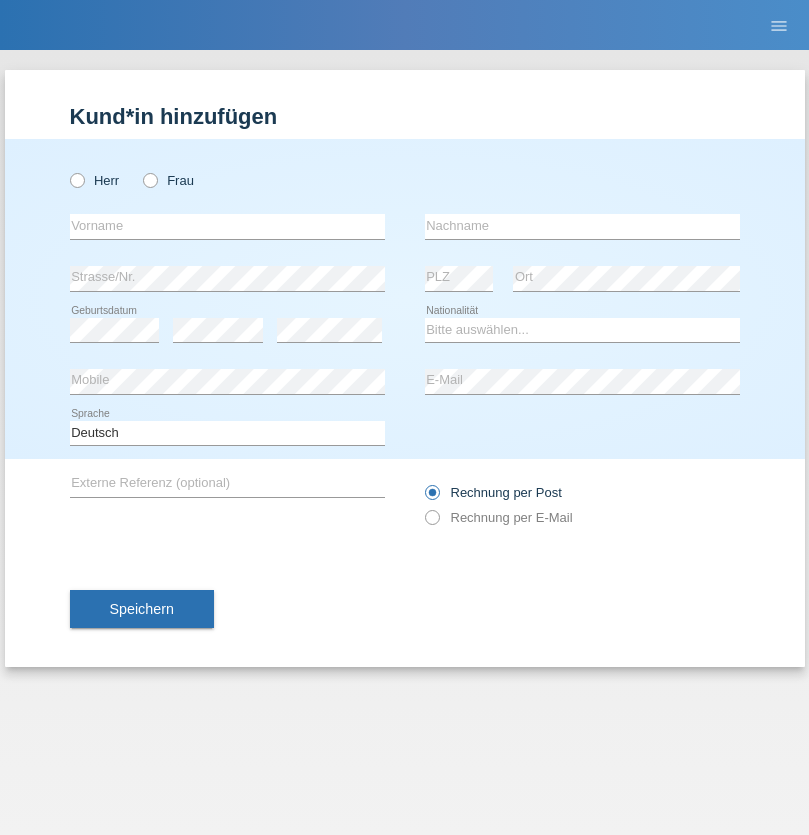 scroll, scrollTop: 0, scrollLeft: 0, axis: both 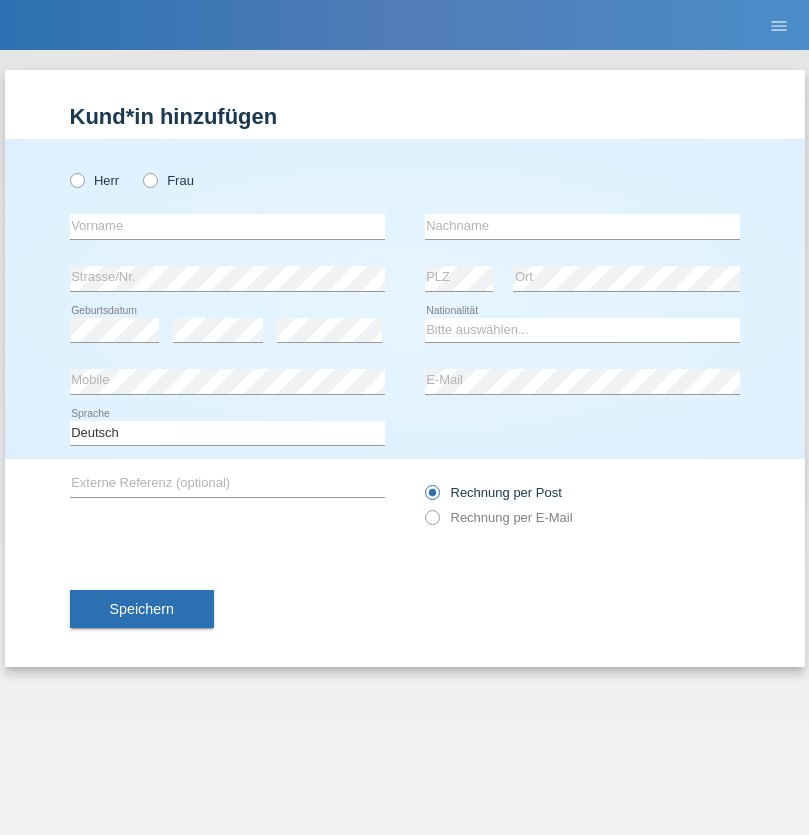 radio on "true" 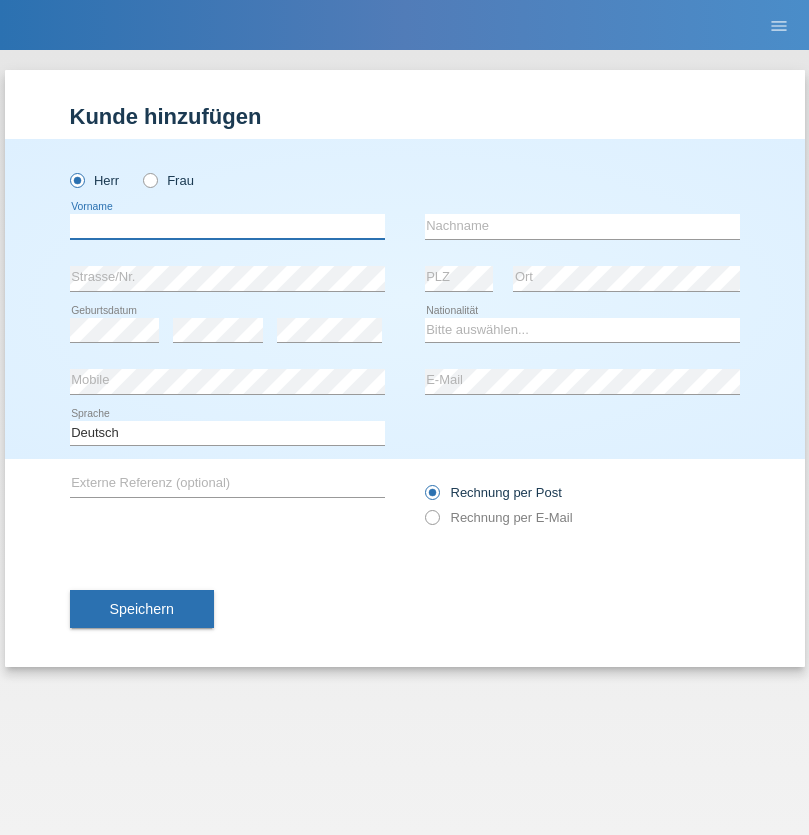 click at bounding box center [227, 226] 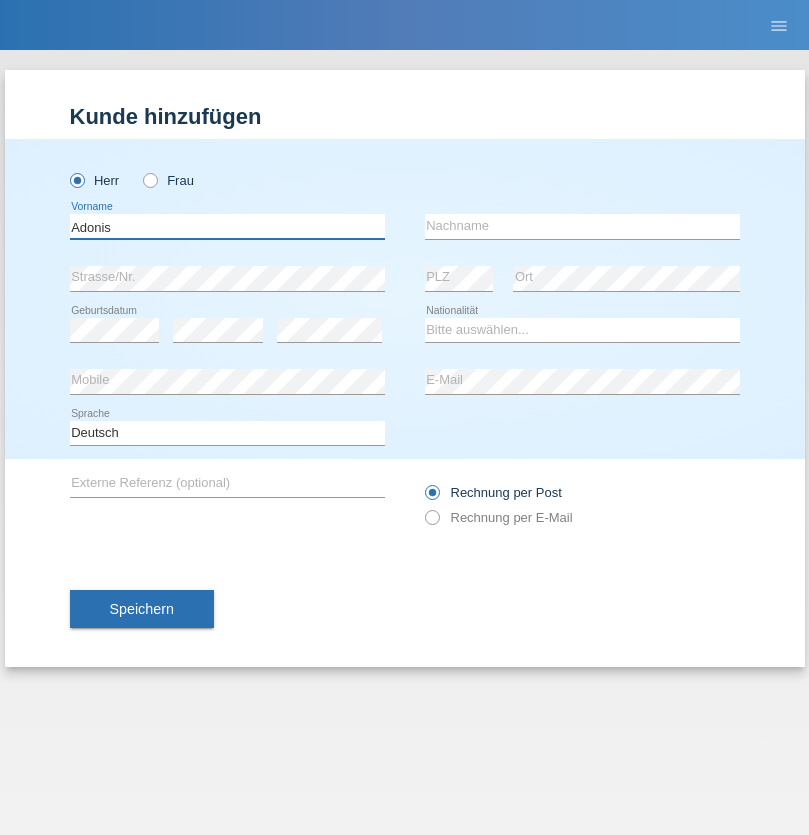 type on "Adonis" 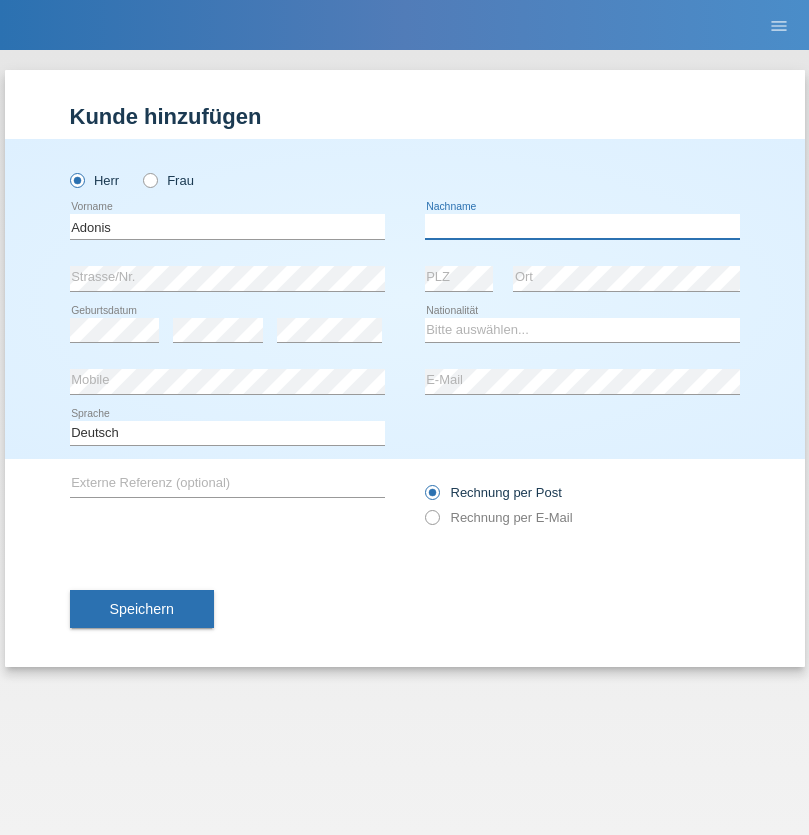 click at bounding box center (582, 226) 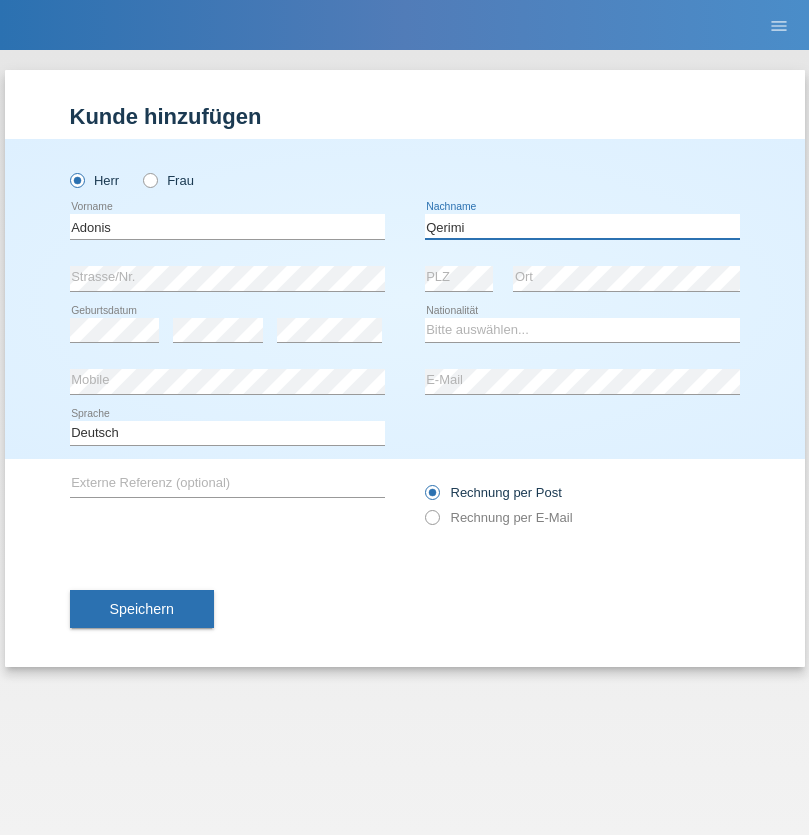 type on "Qerimi" 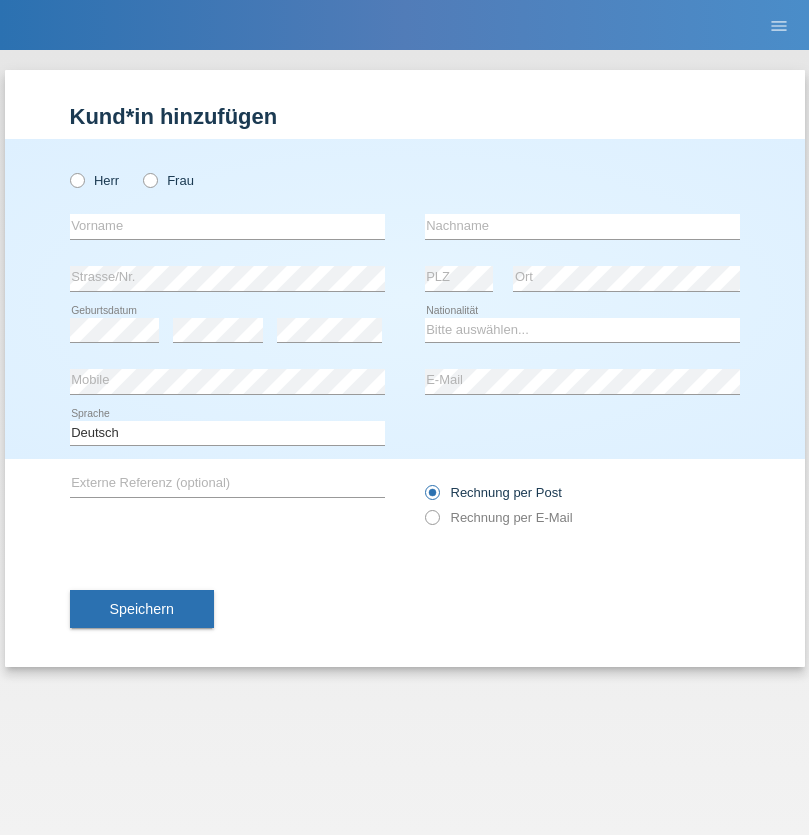 scroll, scrollTop: 0, scrollLeft: 0, axis: both 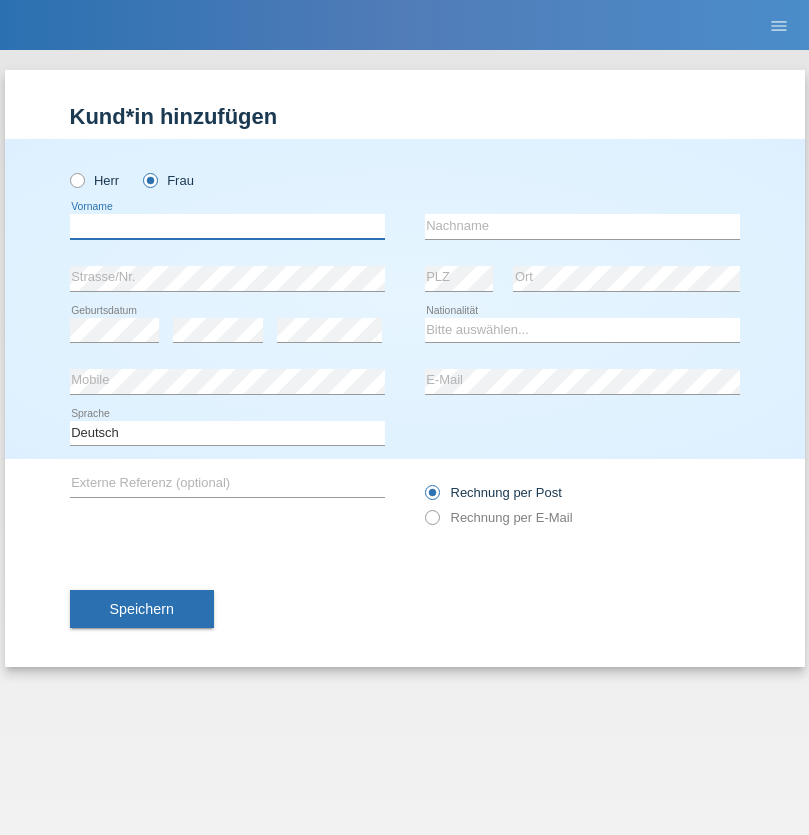 click at bounding box center (227, 226) 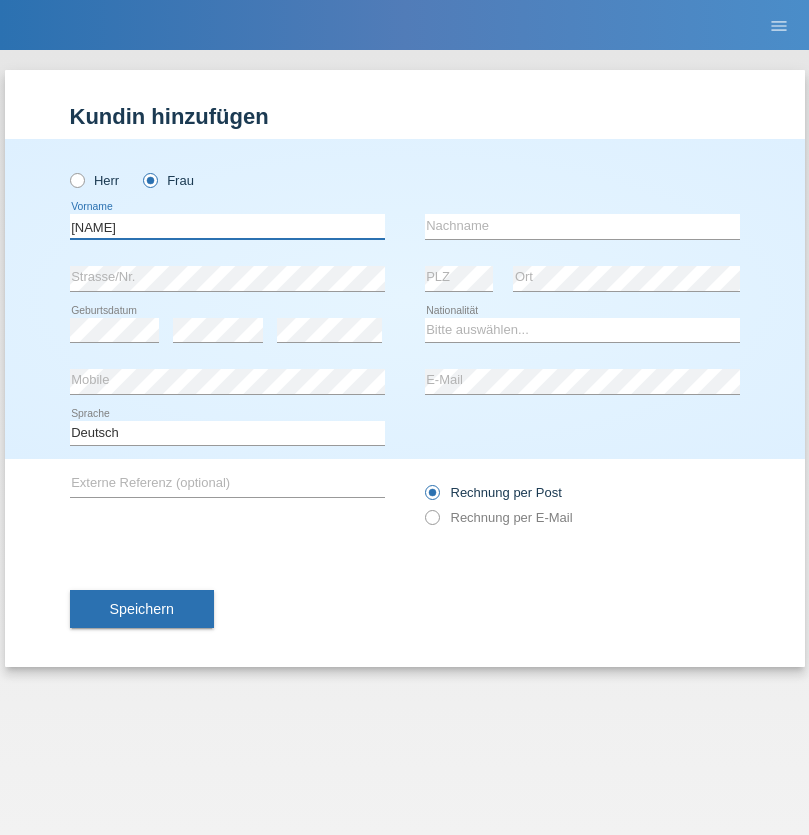 type on "[NAME]" 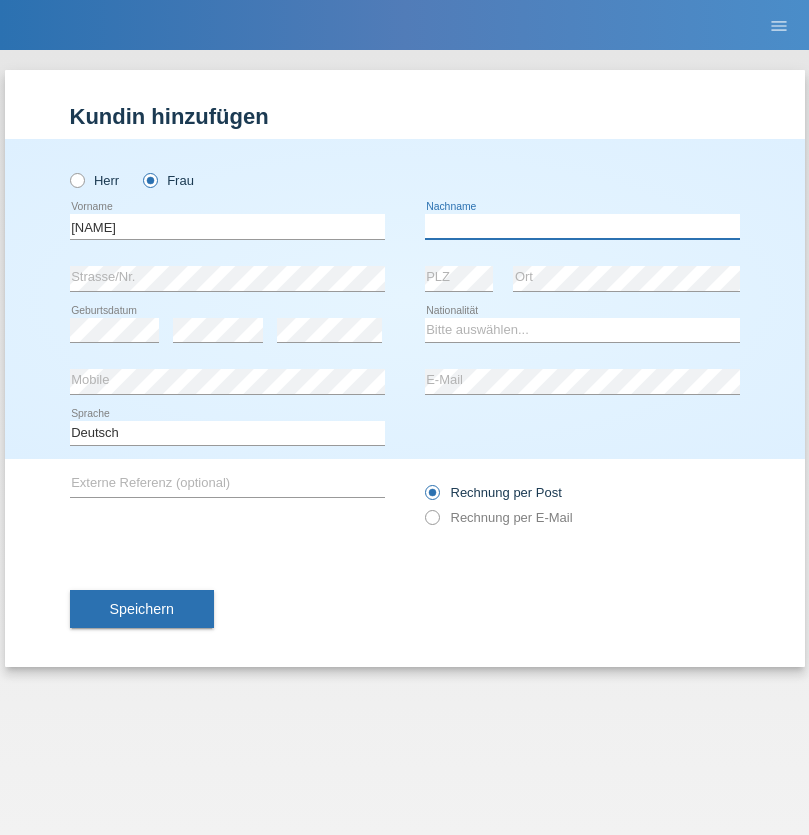 click at bounding box center [582, 226] 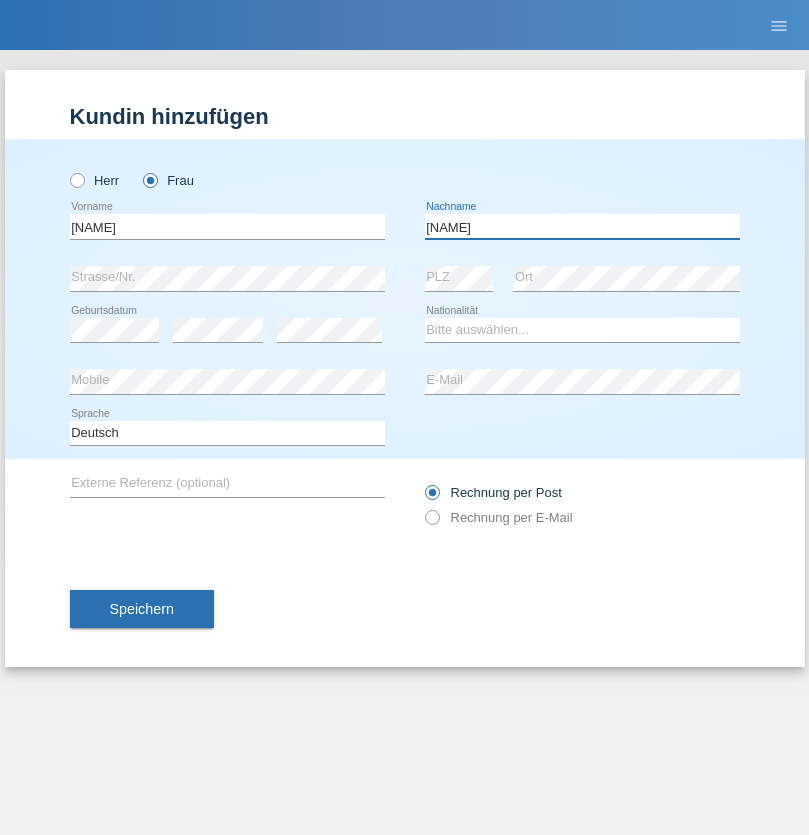 type on "[NAME]" 